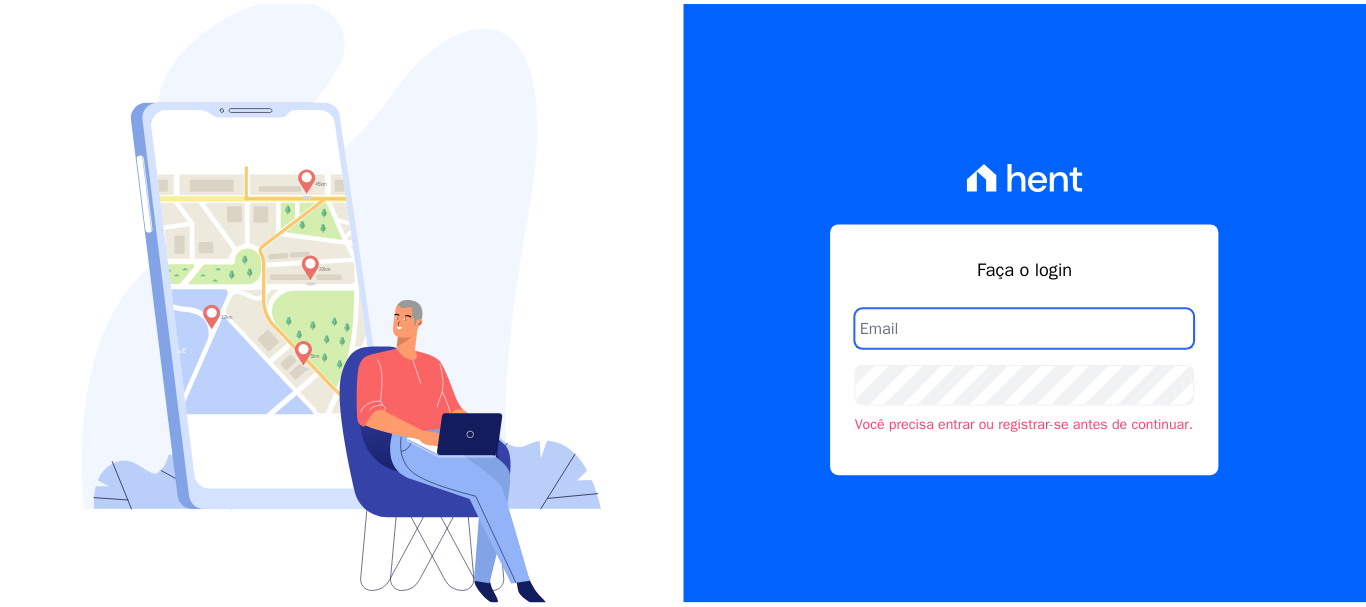 scroll, scrollTop: 0, scrollLeft: 0, axis: both 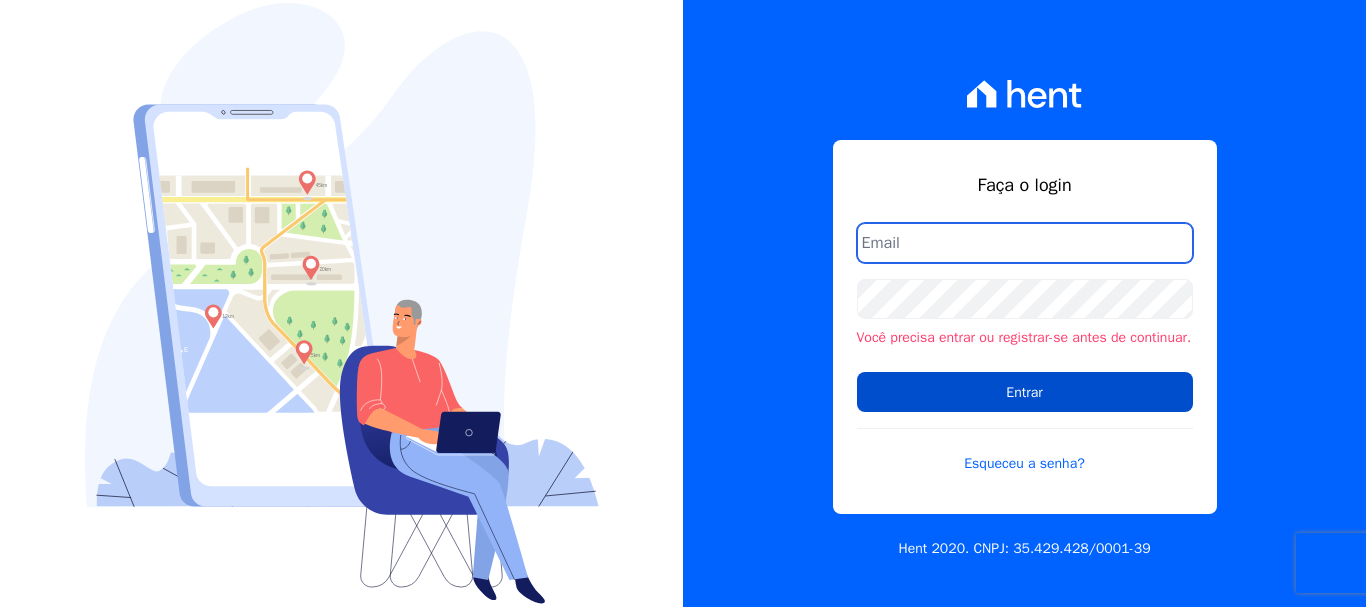 type on "[EMAIL]" 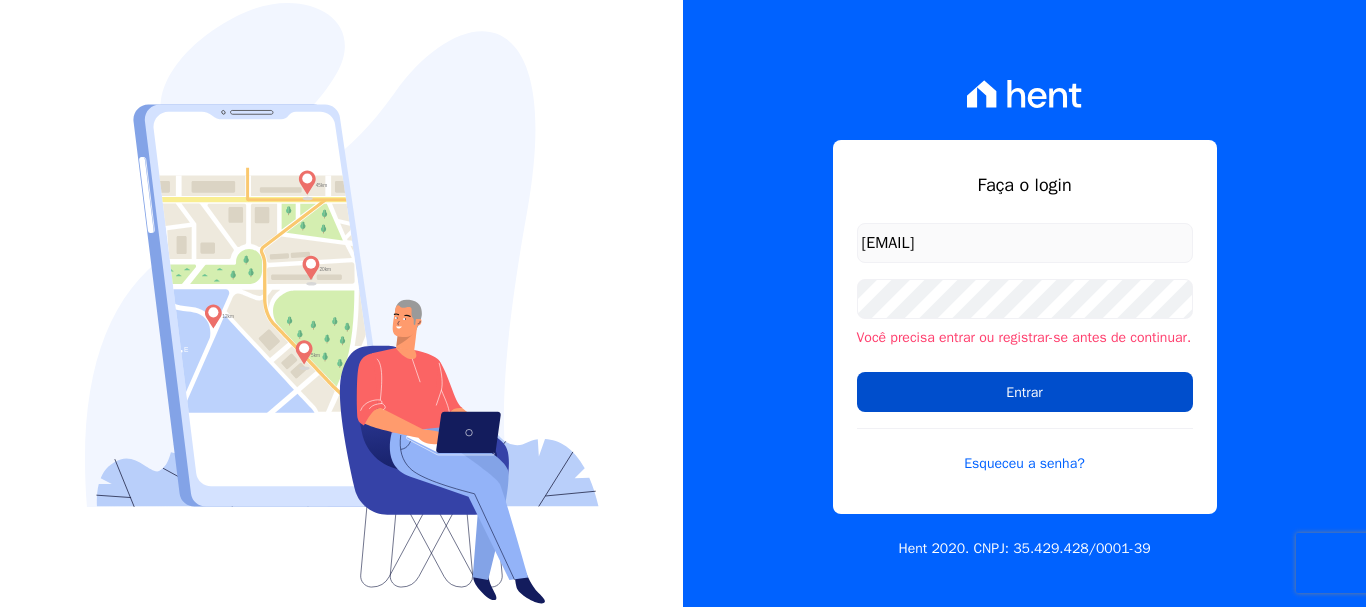 click on "Entrar" at bounding box center [1025, 392] 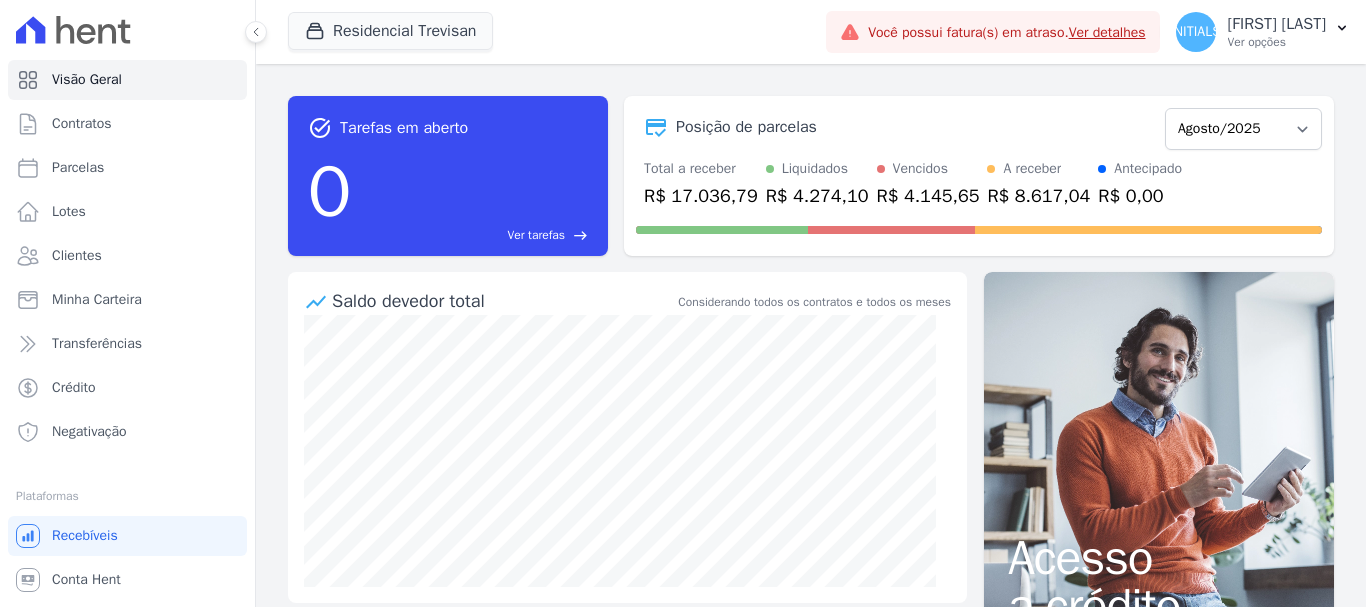 scroll, scrollTop: 0, scrollLeft: 0, axis: both 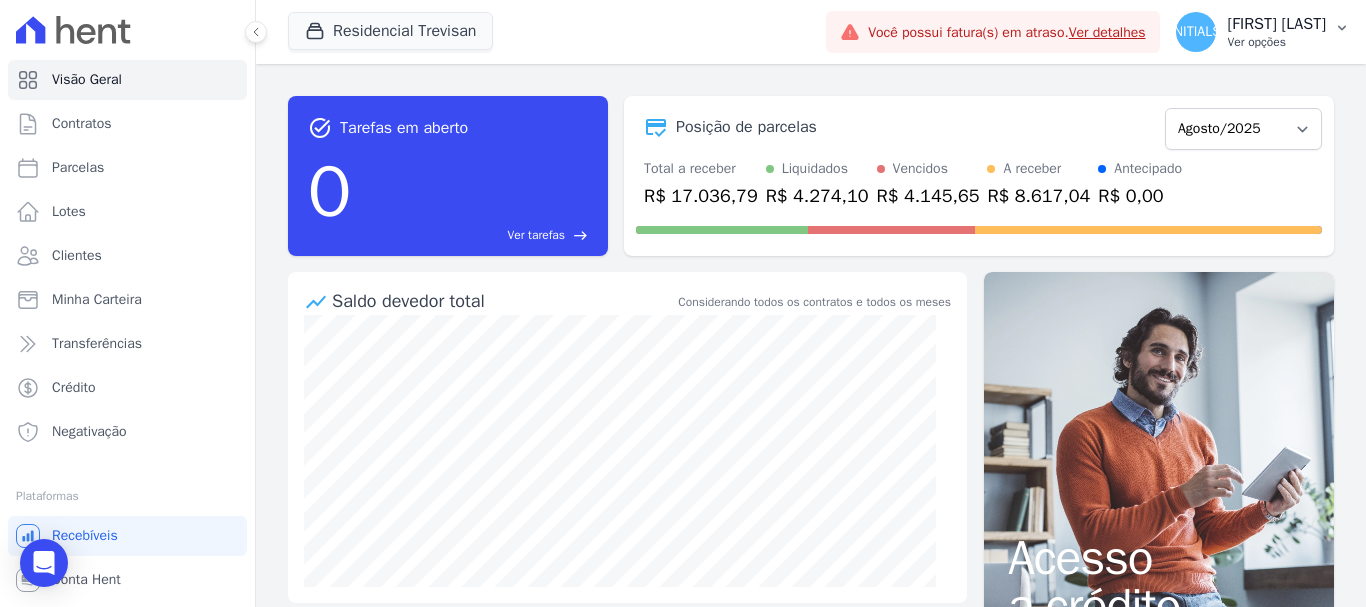 click on "[INITIALS]" at bounding box center [1195, 32] 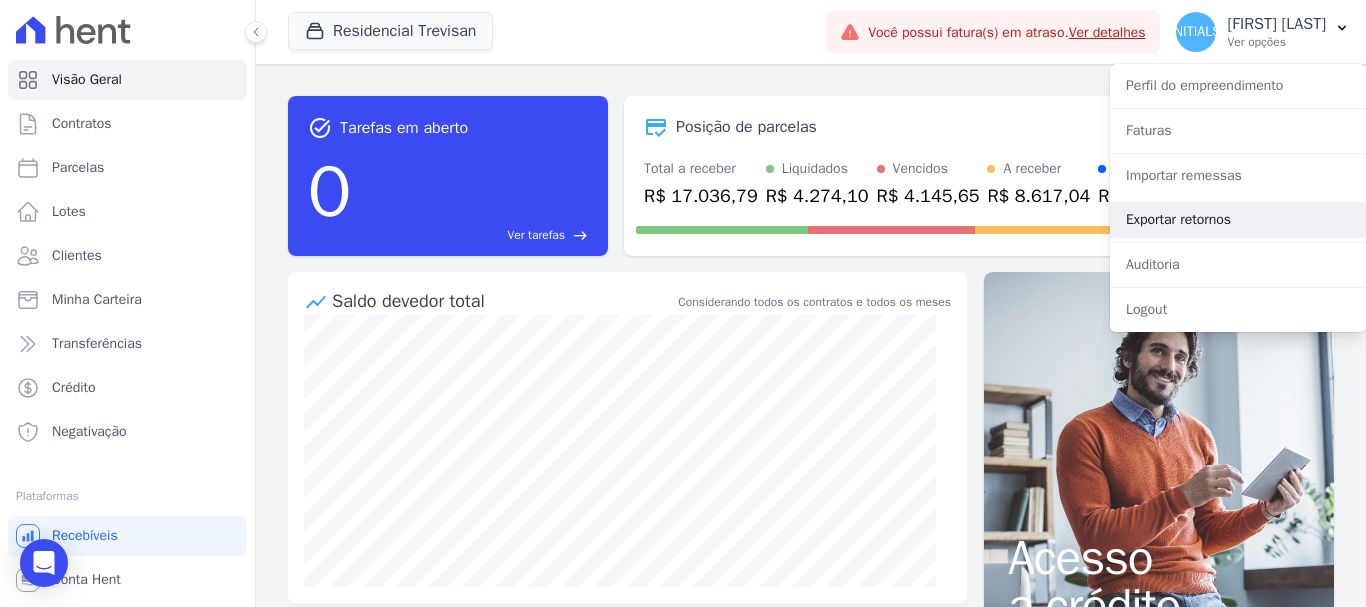 click on "Exportar retornos" at bounding box center [1238, 220] 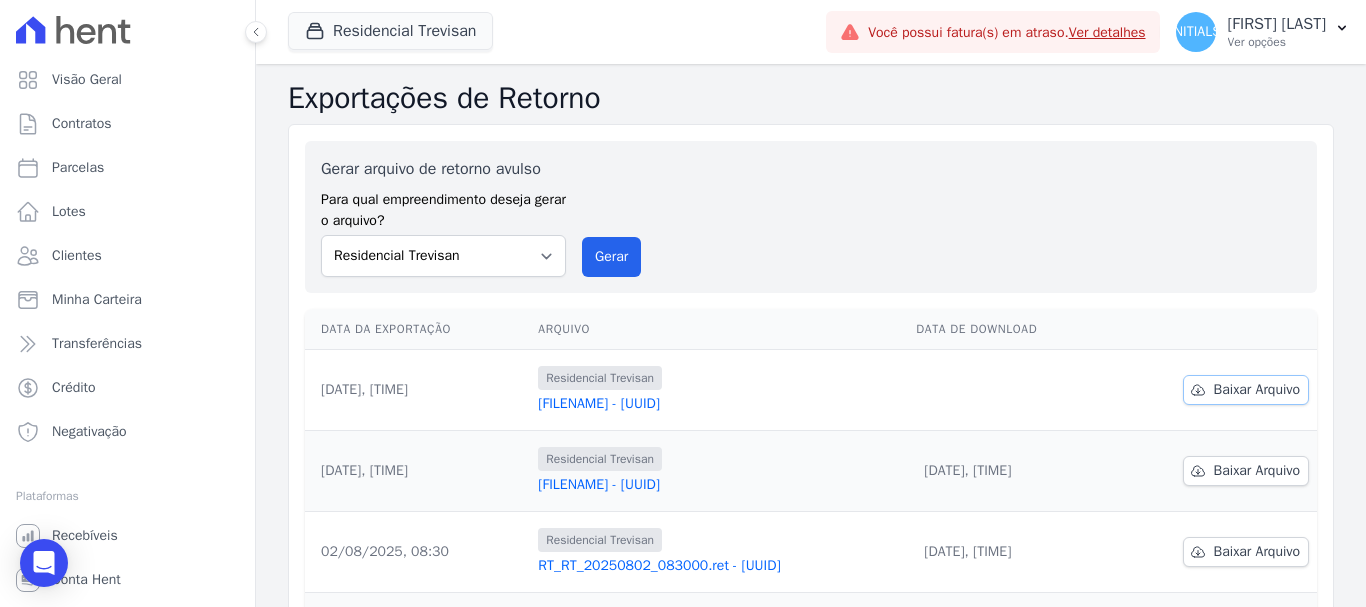 click on "Baixar Arquivo" at bounding box center (1257, 390) 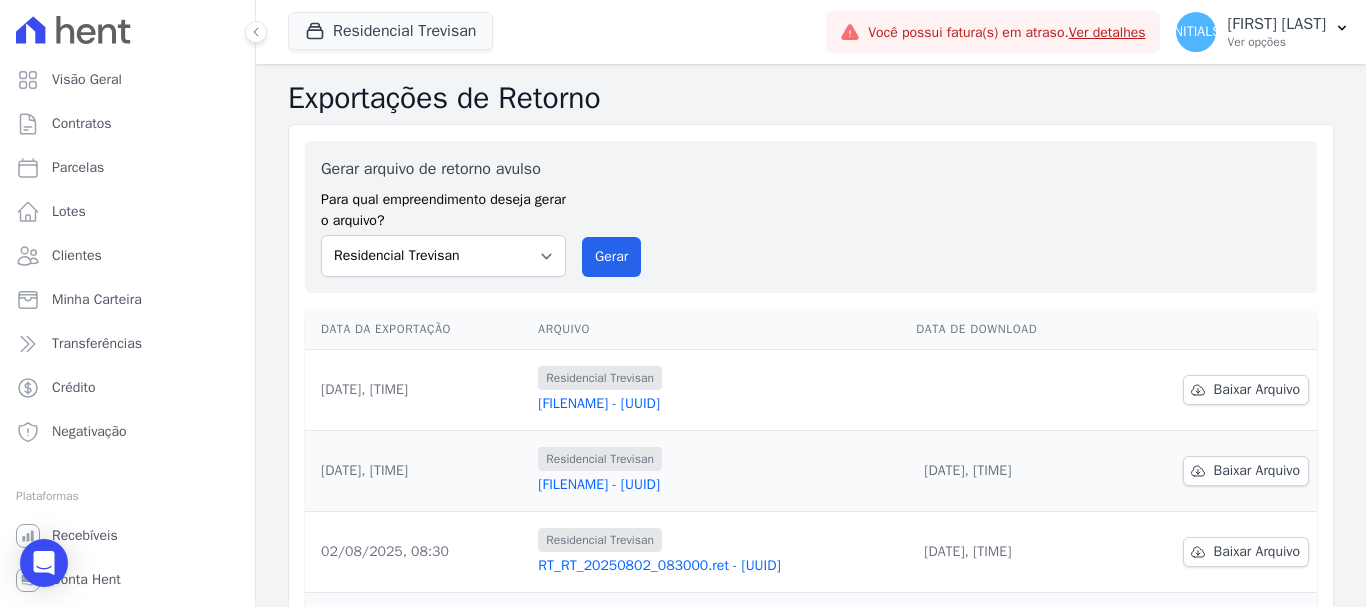 click on "[FILENAME] - [UUID]" at bounding box center [719, 404] 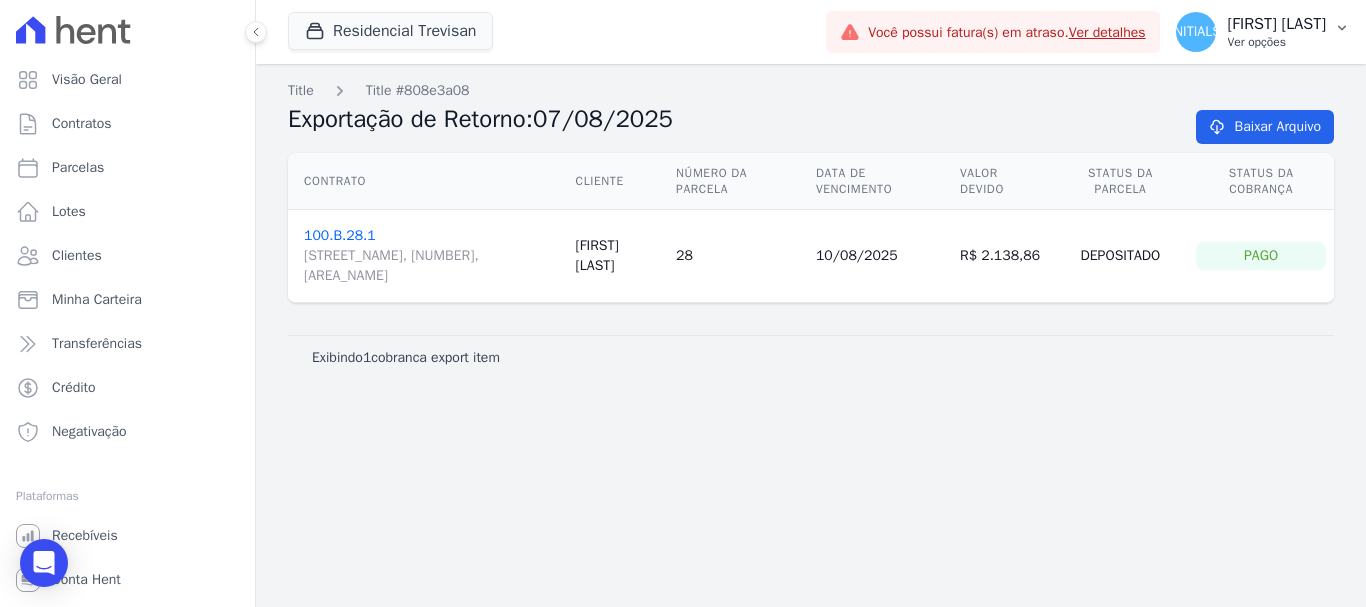 click on "[INITIALS]" at bounding box center [1195, 32] 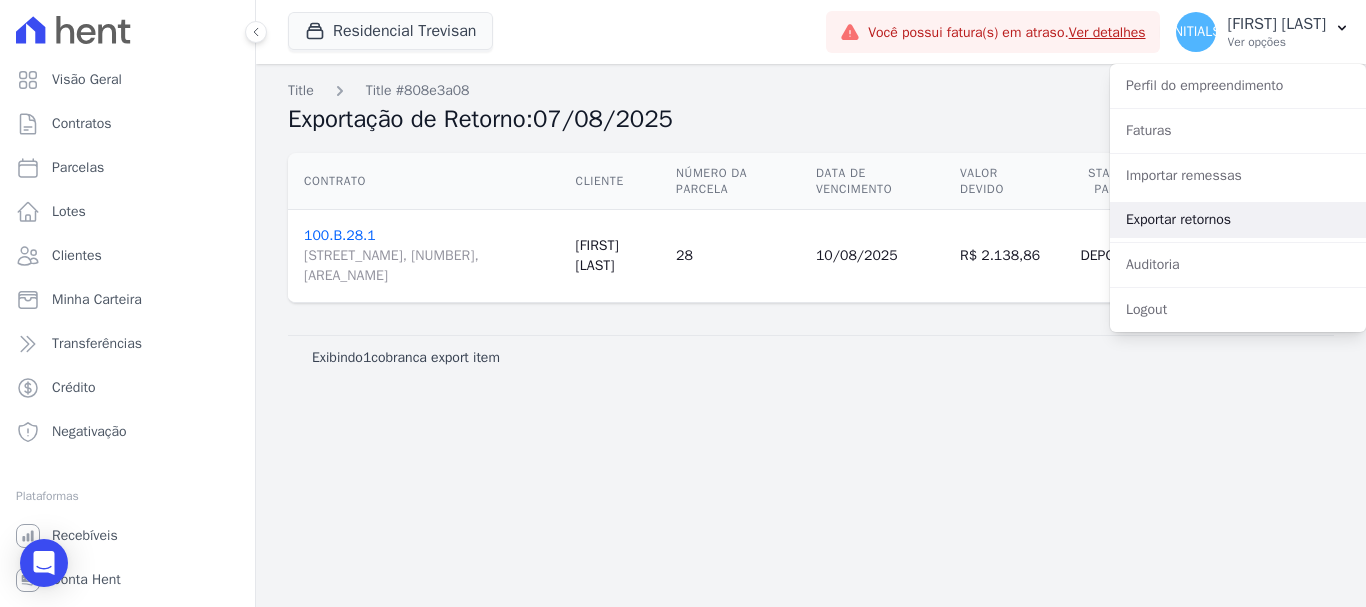 click on "Exportar retornos" at bounding box center (1238, 220) 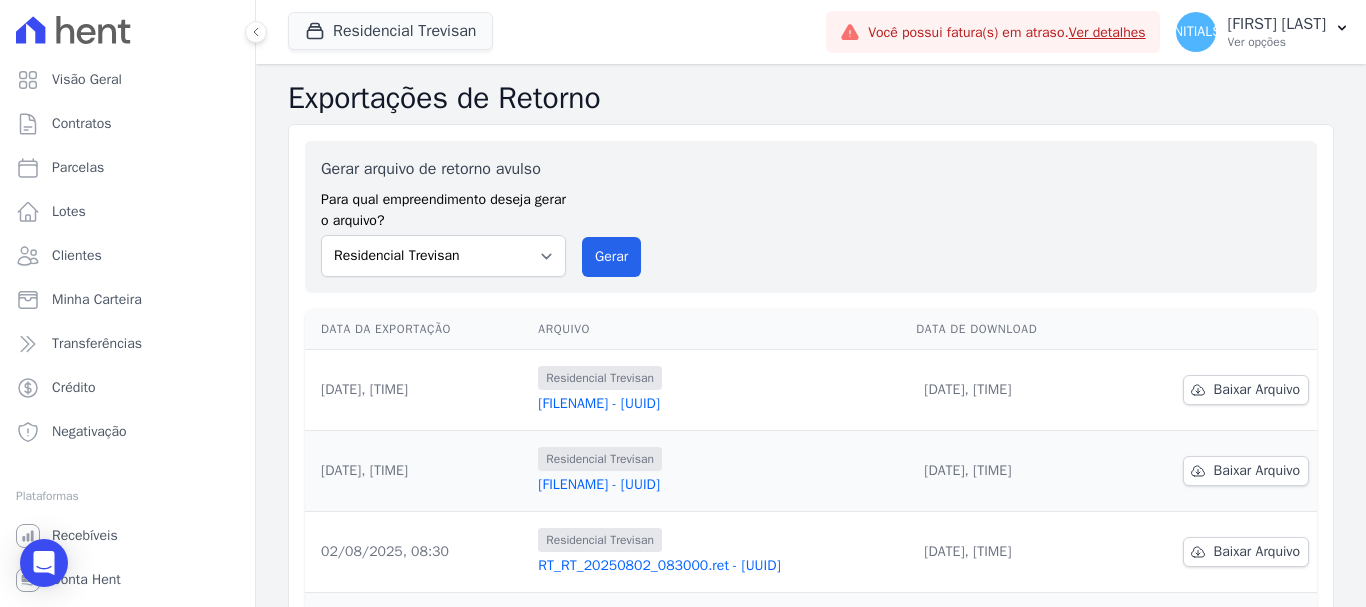 scroll, scrollTop: 200, scrollLeft: 0, axis: vertical 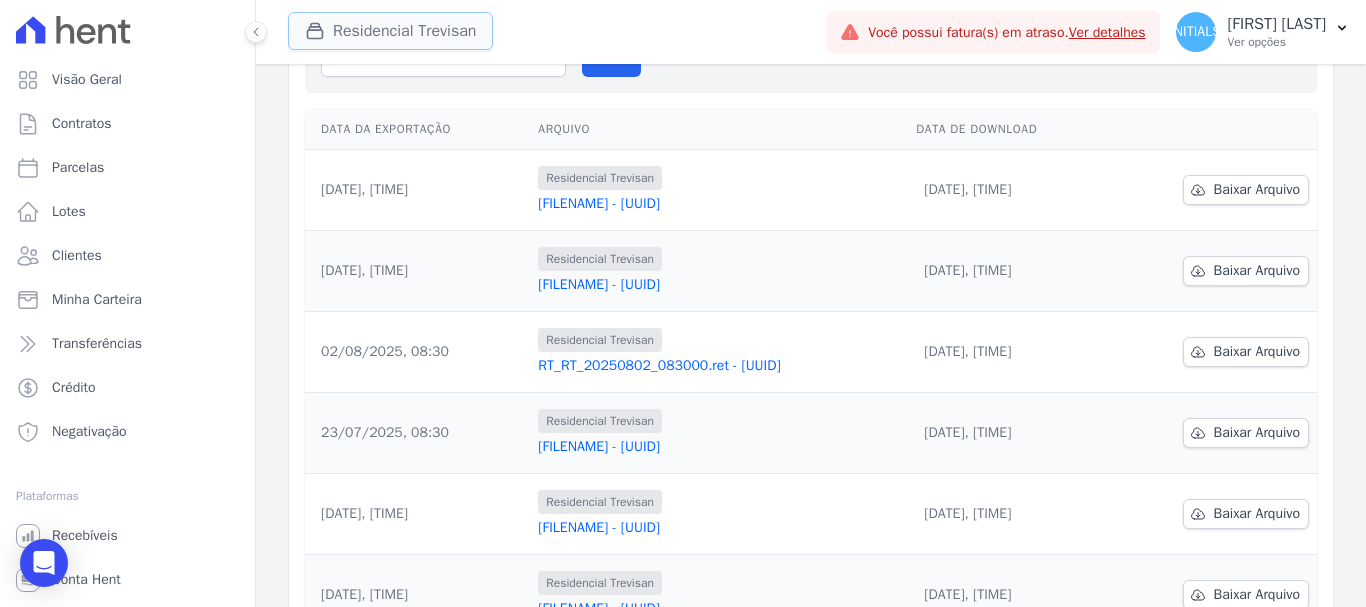 click on "Residencial Trevisan" at bounding box center [390, 31] 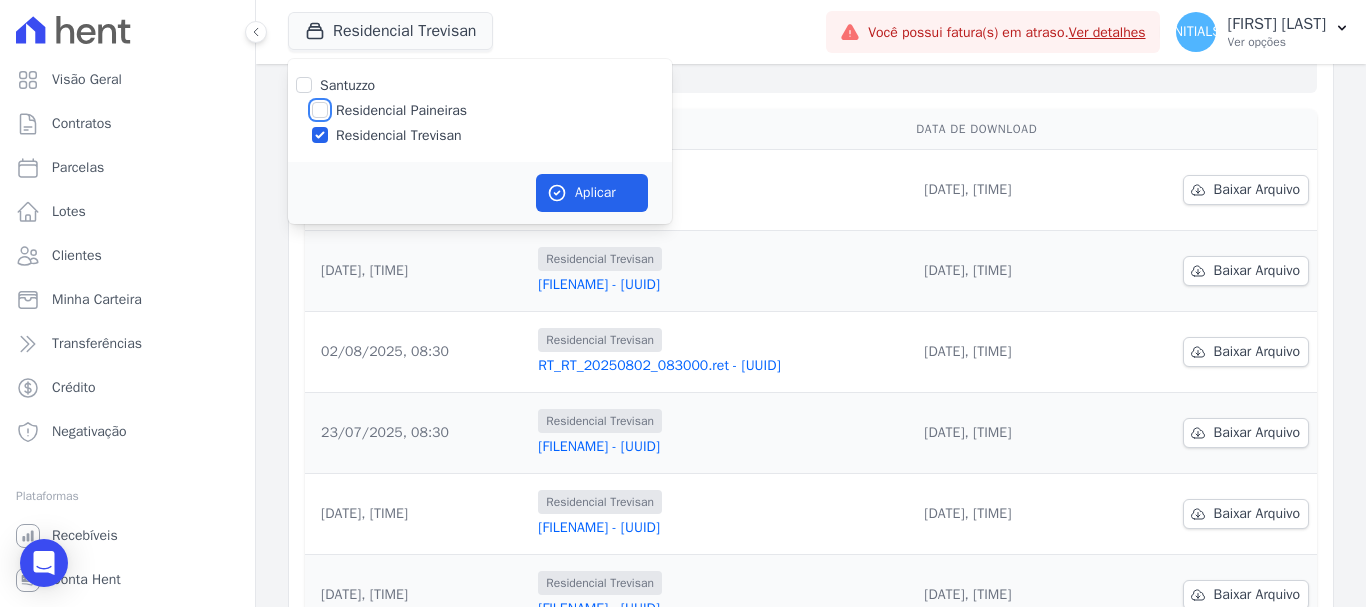click on "Residencial Paineiras" at bounding box center [320, 110] 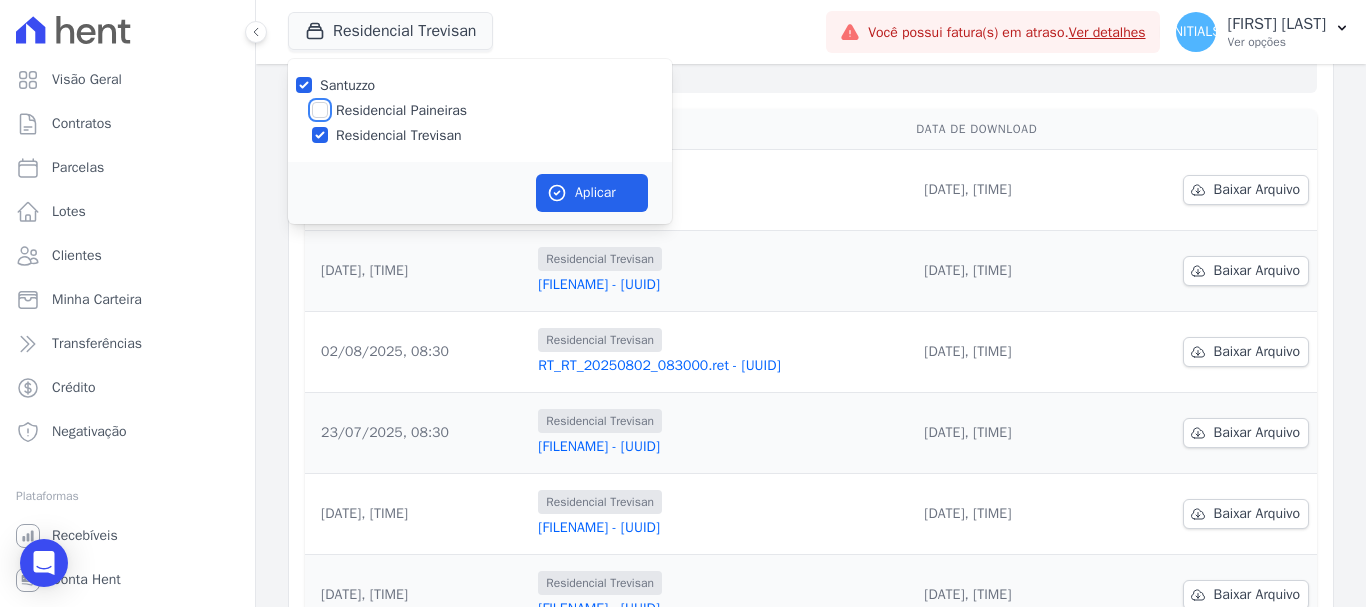 checkbox on "true" 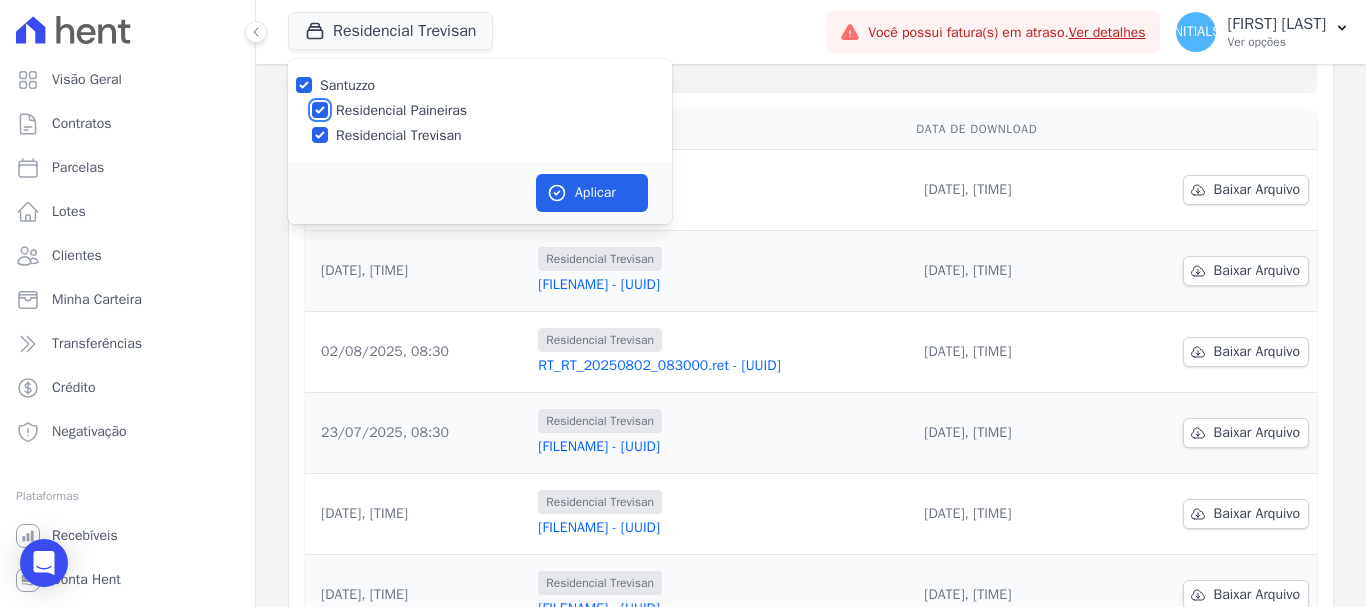 checkbox on "true" 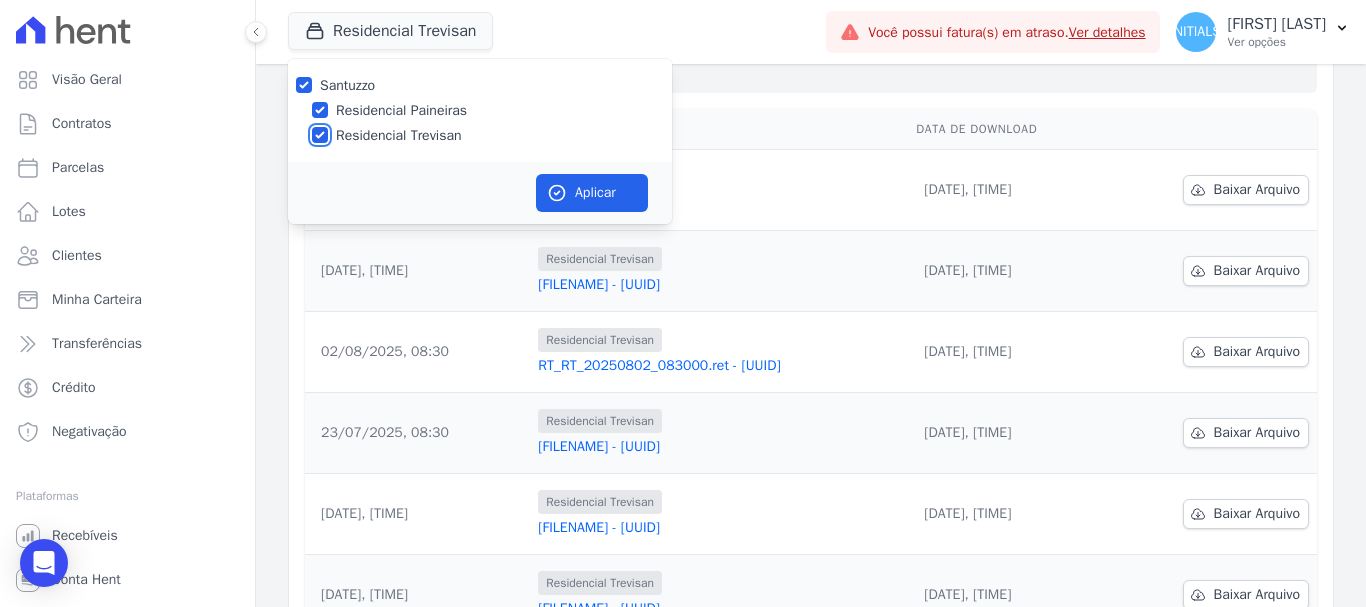 click on "Residencial Trevisan" at bounding box center [320, 135] 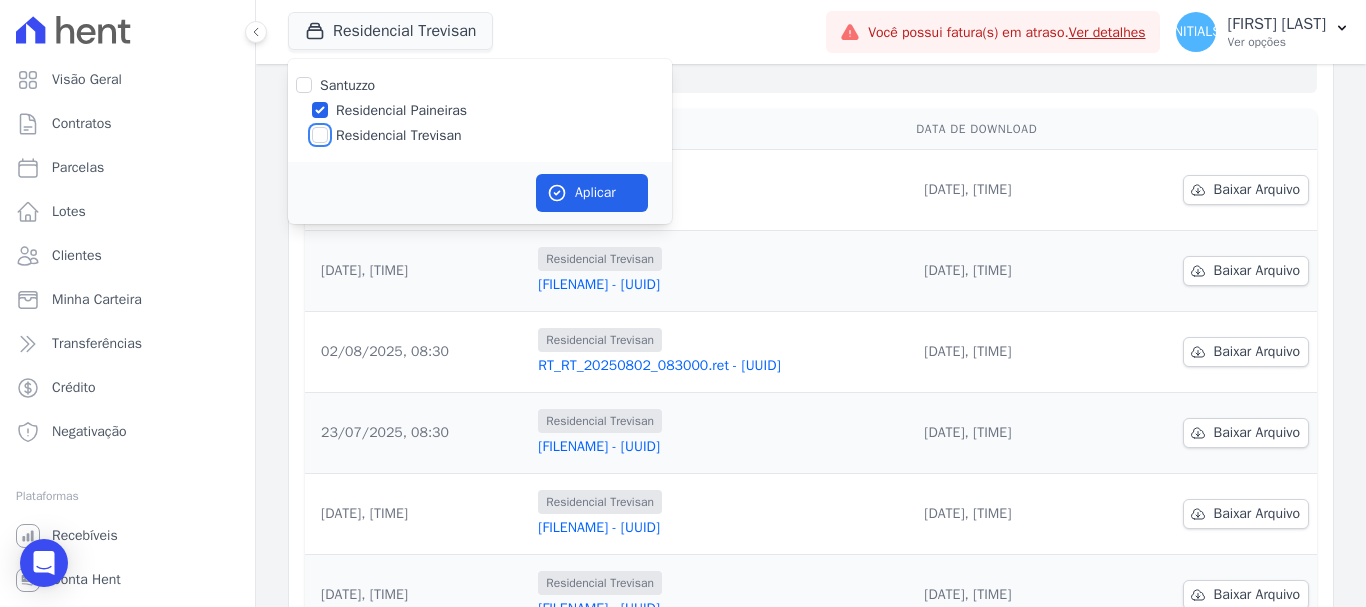 checkbox on "false" 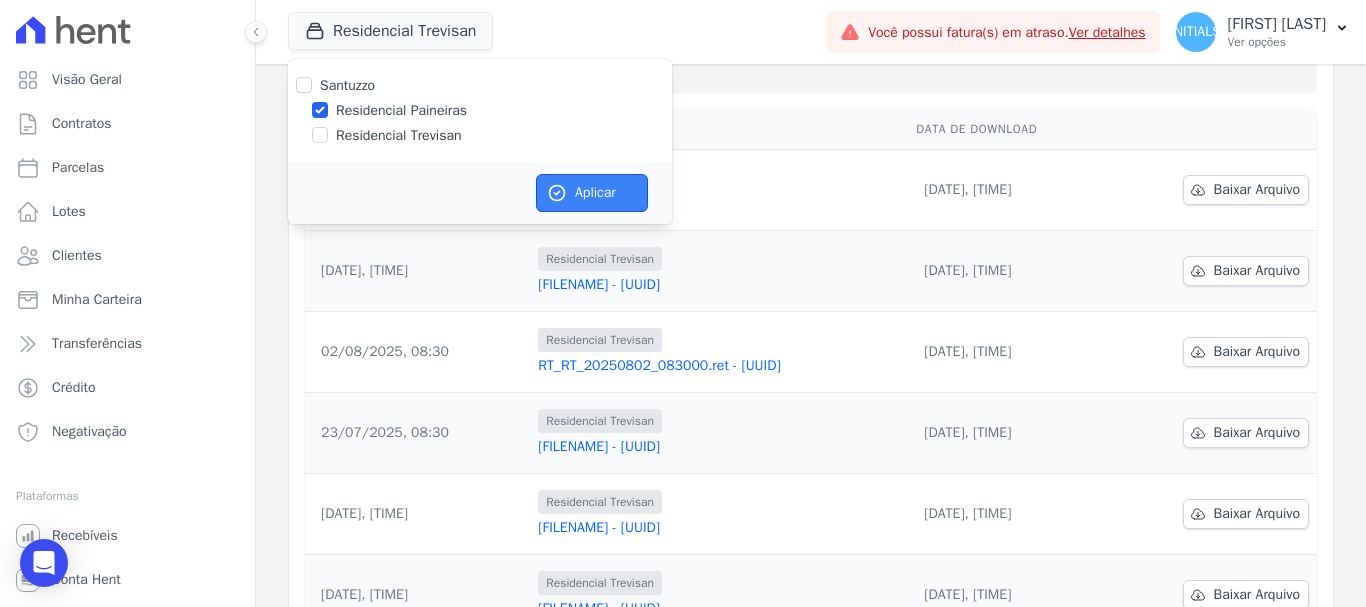 click on "Aplicar" at bounding box center [592, 193] 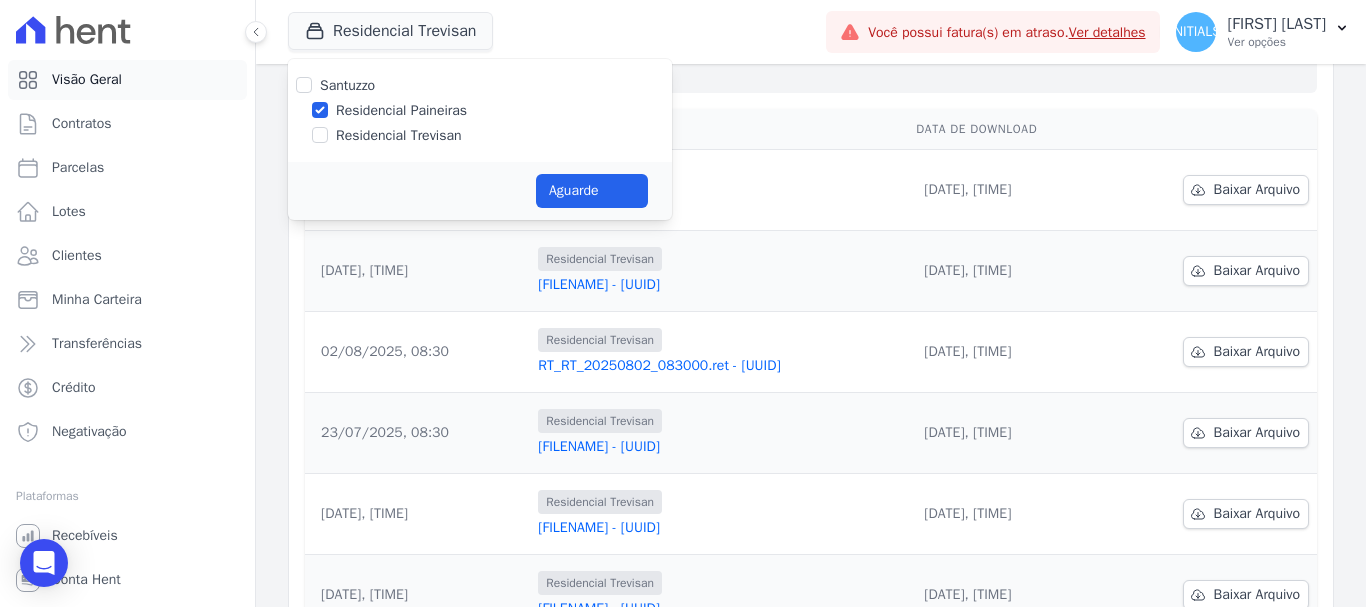 click on "Visão Geral" at bounding box center [87, 80] 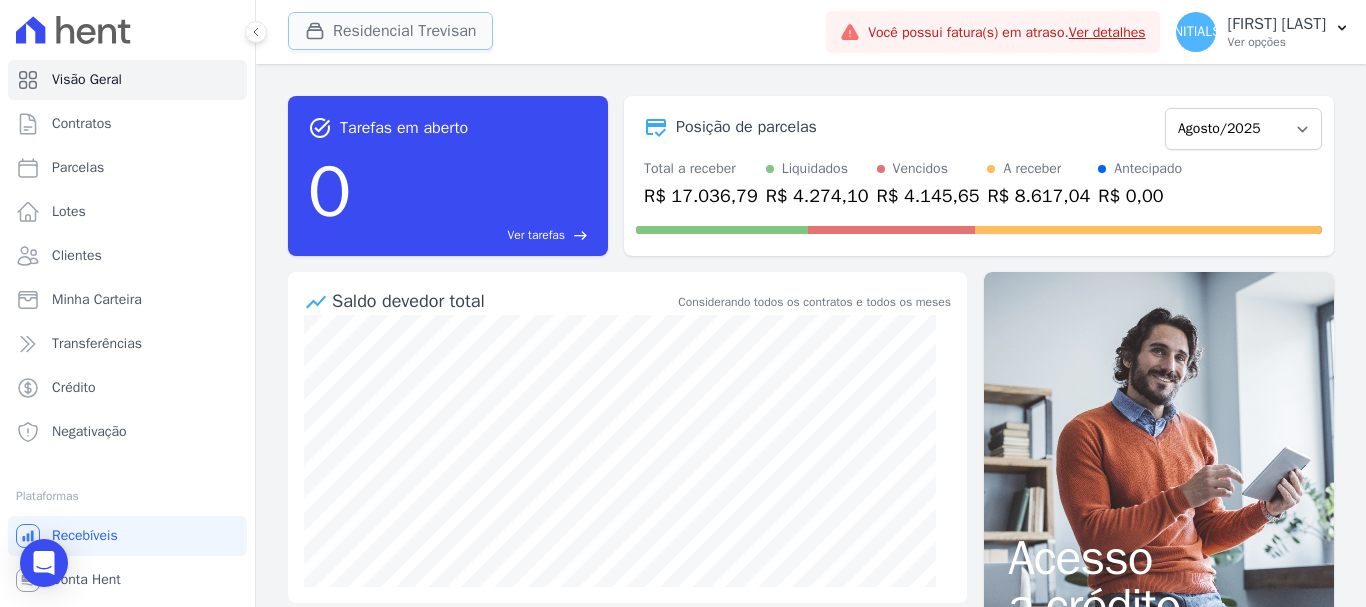 click on "Residencial Trevisan" at bounding box center [390, 31] 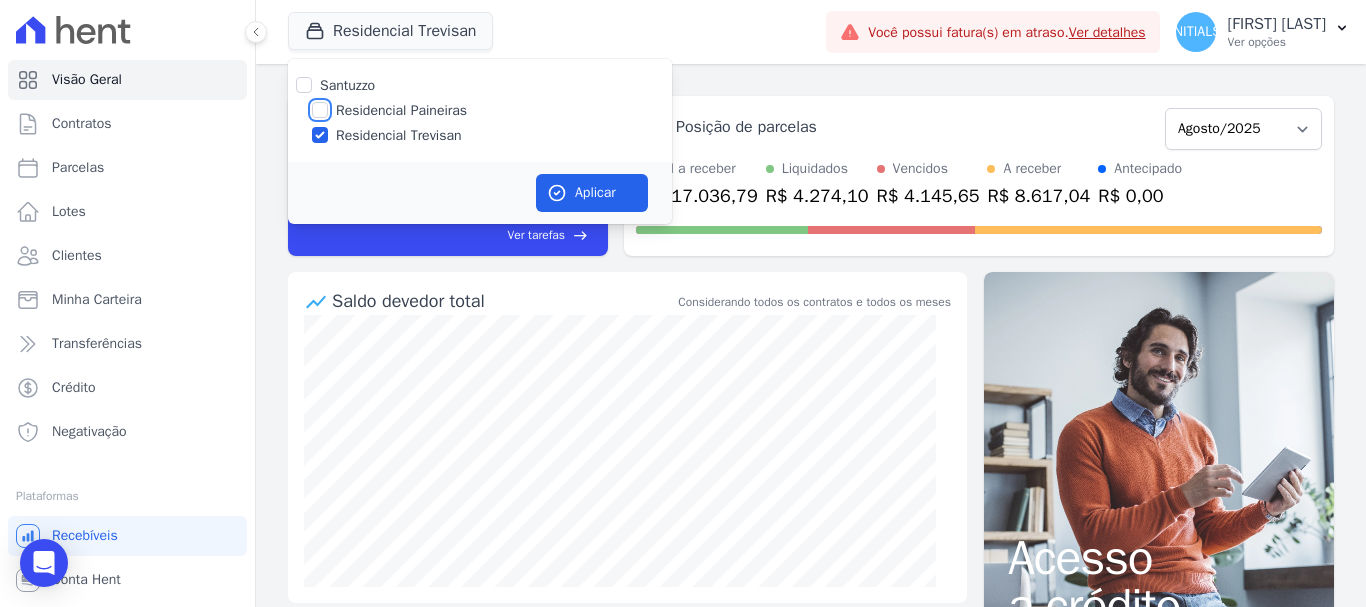 click on "Residencial Paineiras" at bounding box center [320, 110] 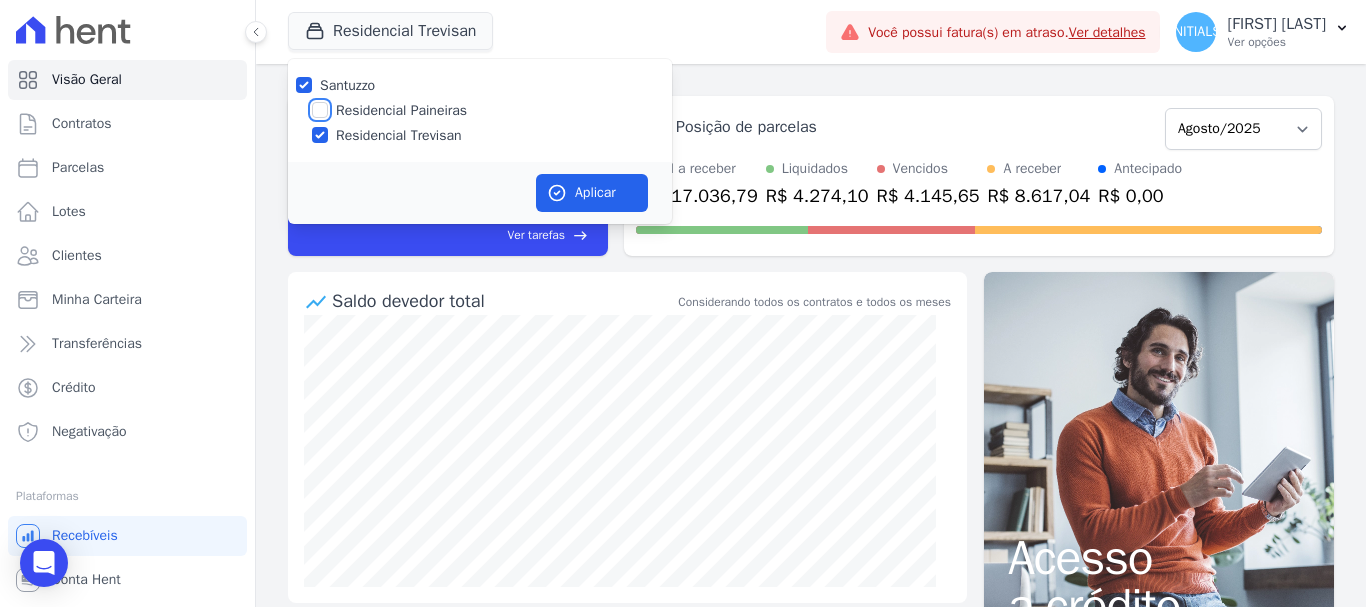 checkbox on "true" 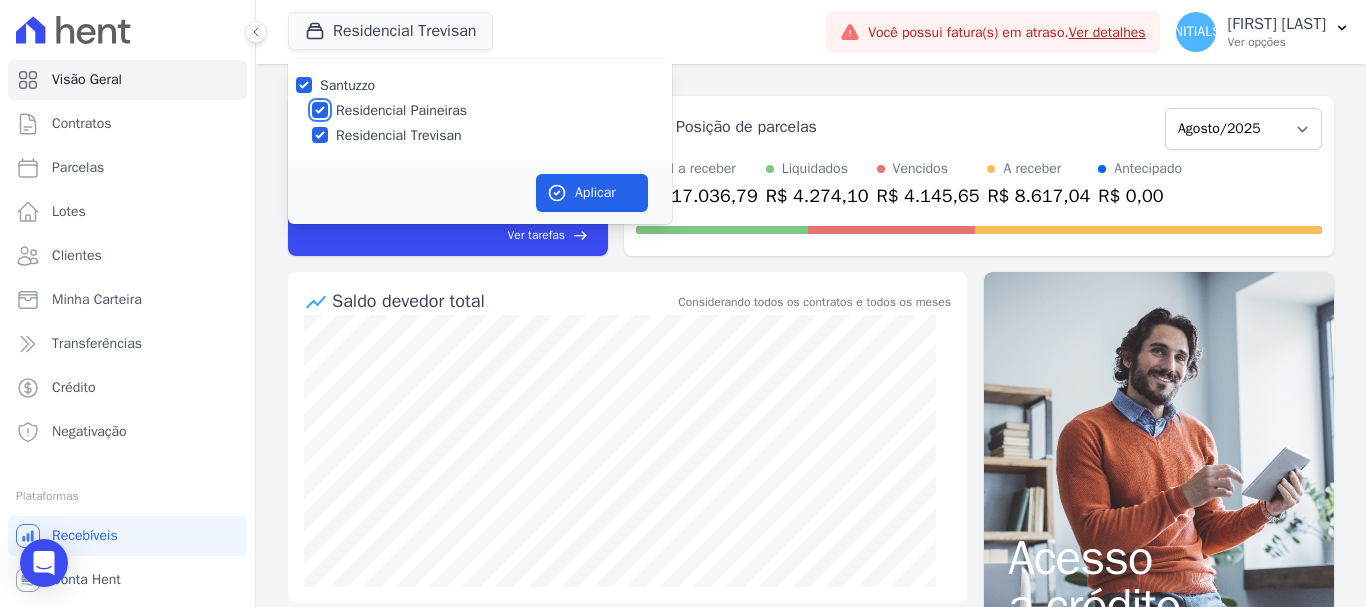 checkbox on "true" 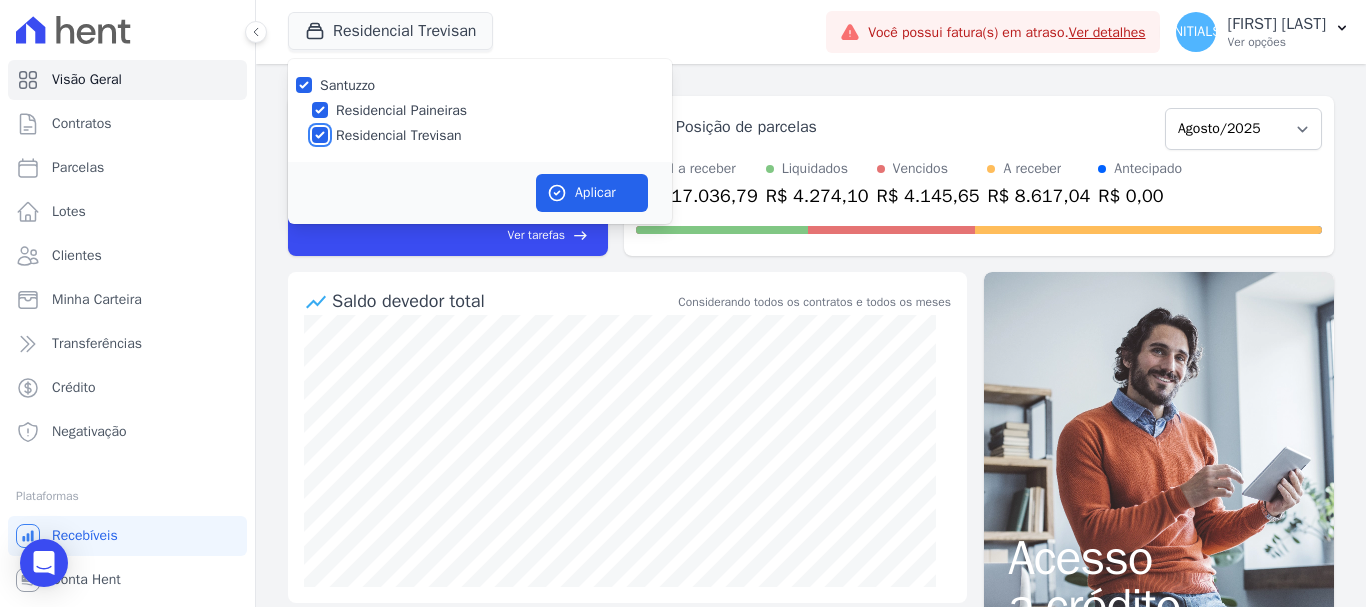 click on "Residencial Trevisan" at bounding box center (320, 135) 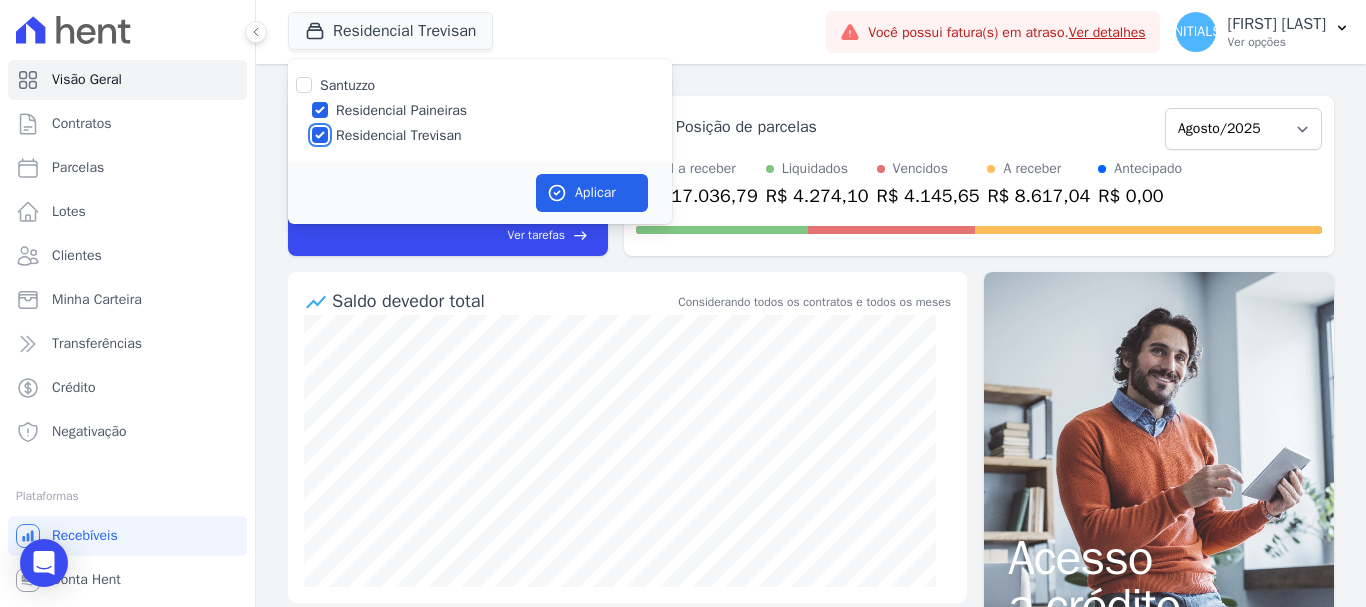 checkbox on "false" 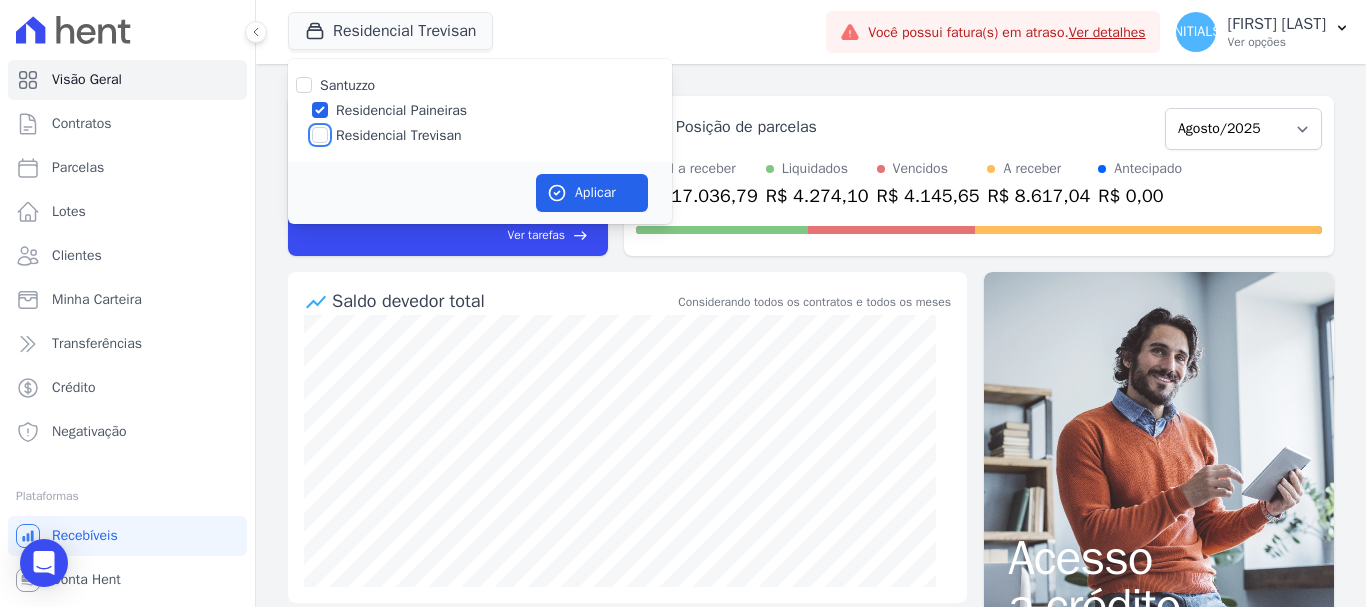 checkbox on "false" 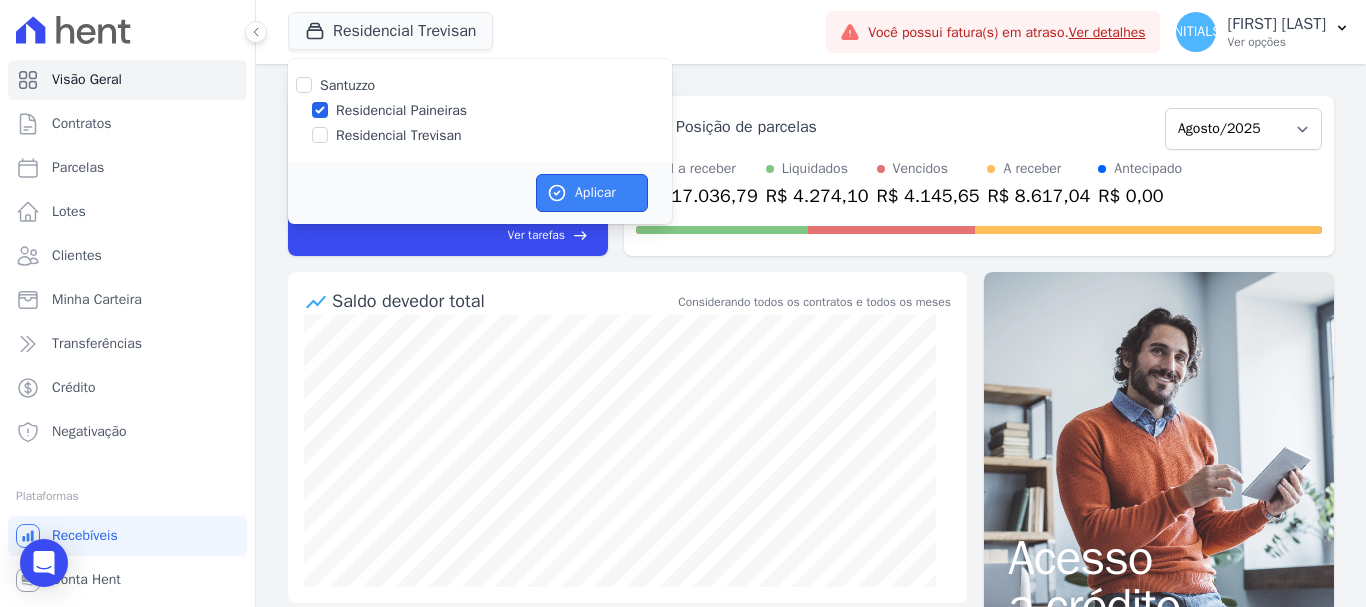 click on "Aplicar" at bounding box center (592, 193) 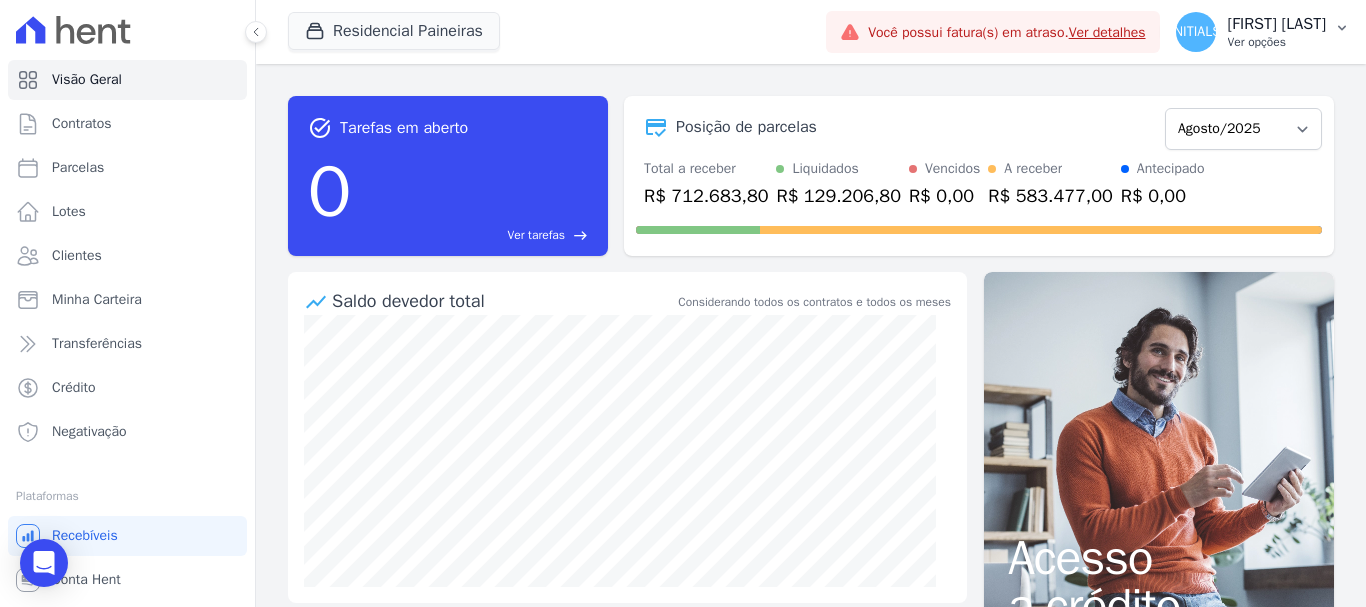click on "[INITIALS]" at bounding box center [1195, 32] 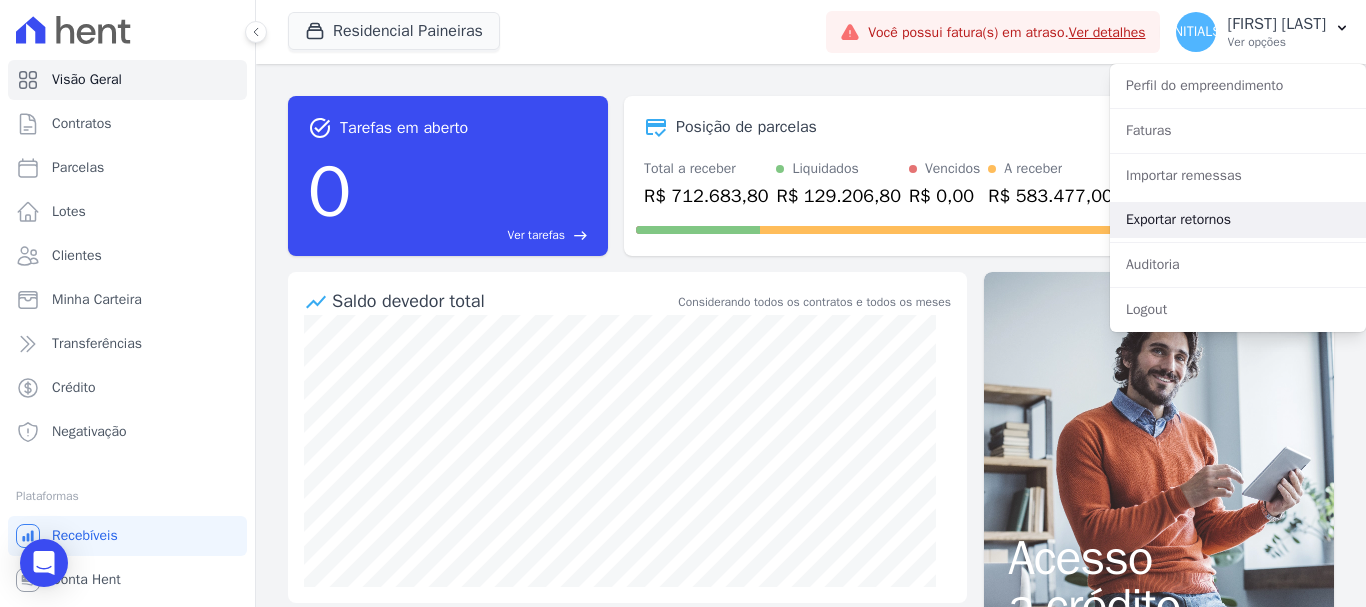 click on "Exportar retornos" at bounding box center [1238, 220] 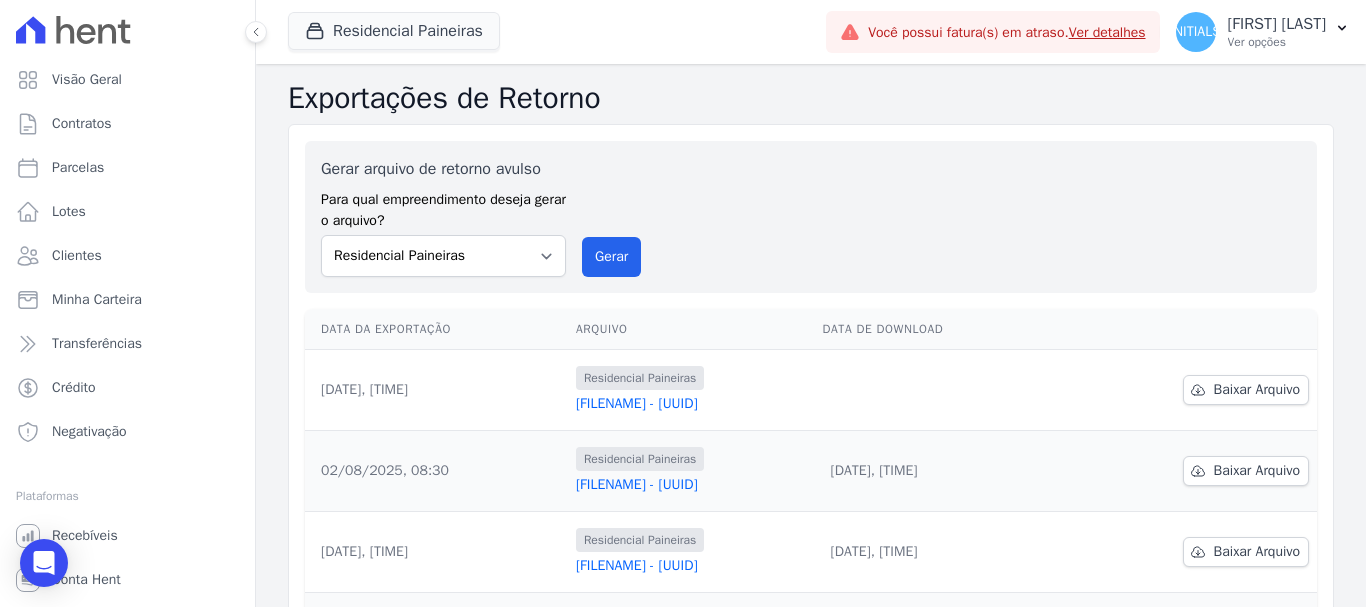 scroll, scrollTop: 100, scrollLeft: 0, axis: vertical 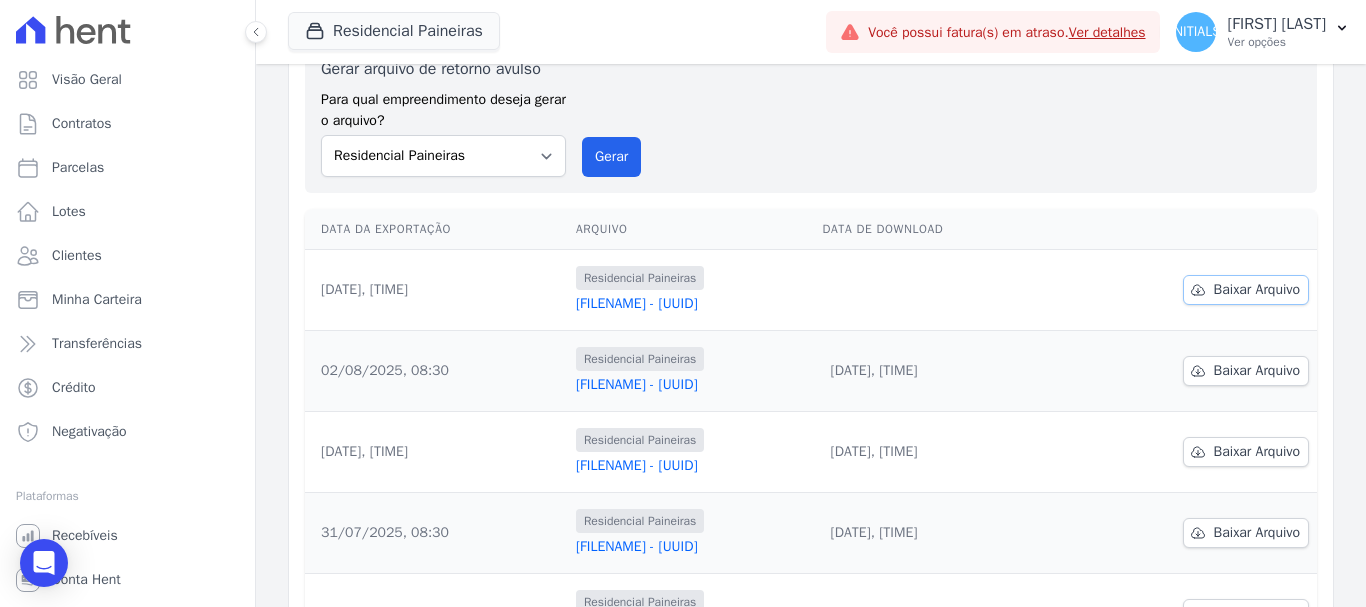 click on "Baixar Arquivo" at bounding box center (1257, 290) 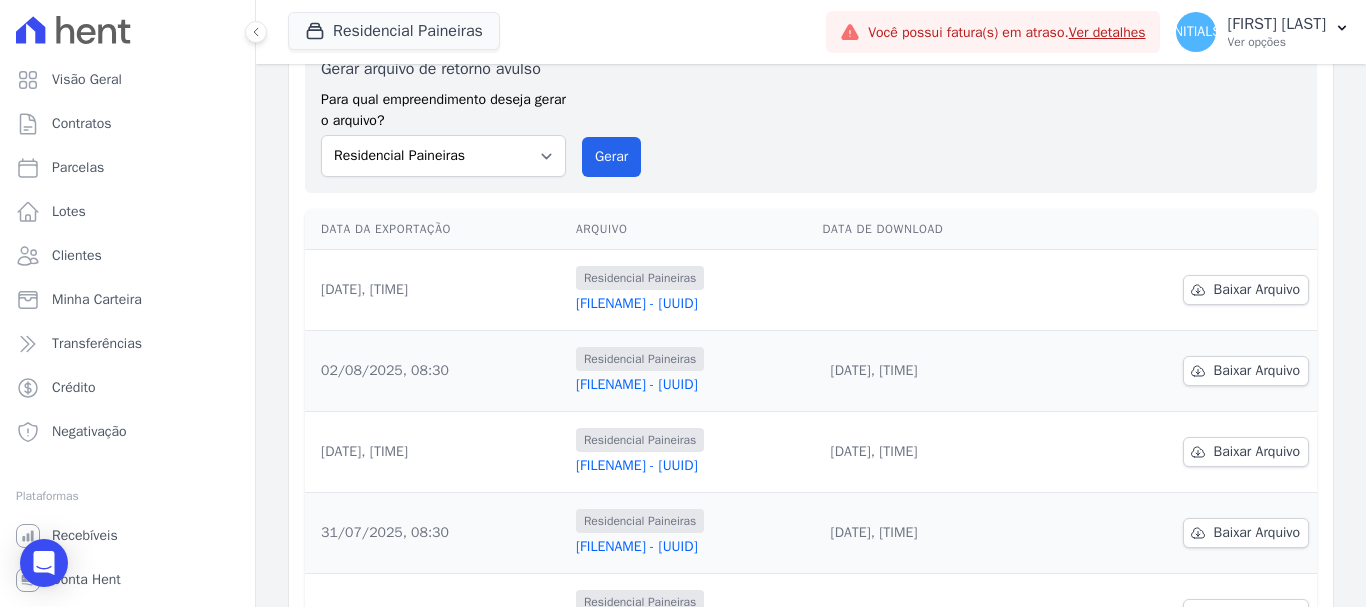click on "[FILENAME] - [UUID]" at bounding box center (691, 304) 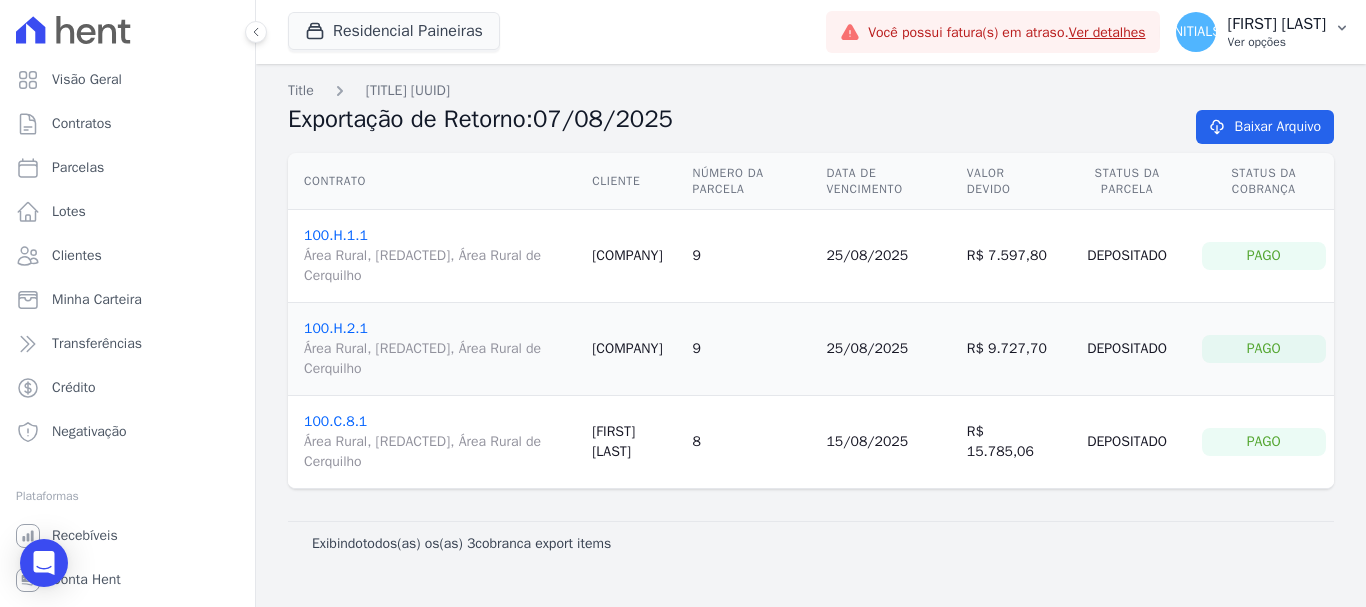 click on "[INITIALS]" at bounding box center (1196, 32) 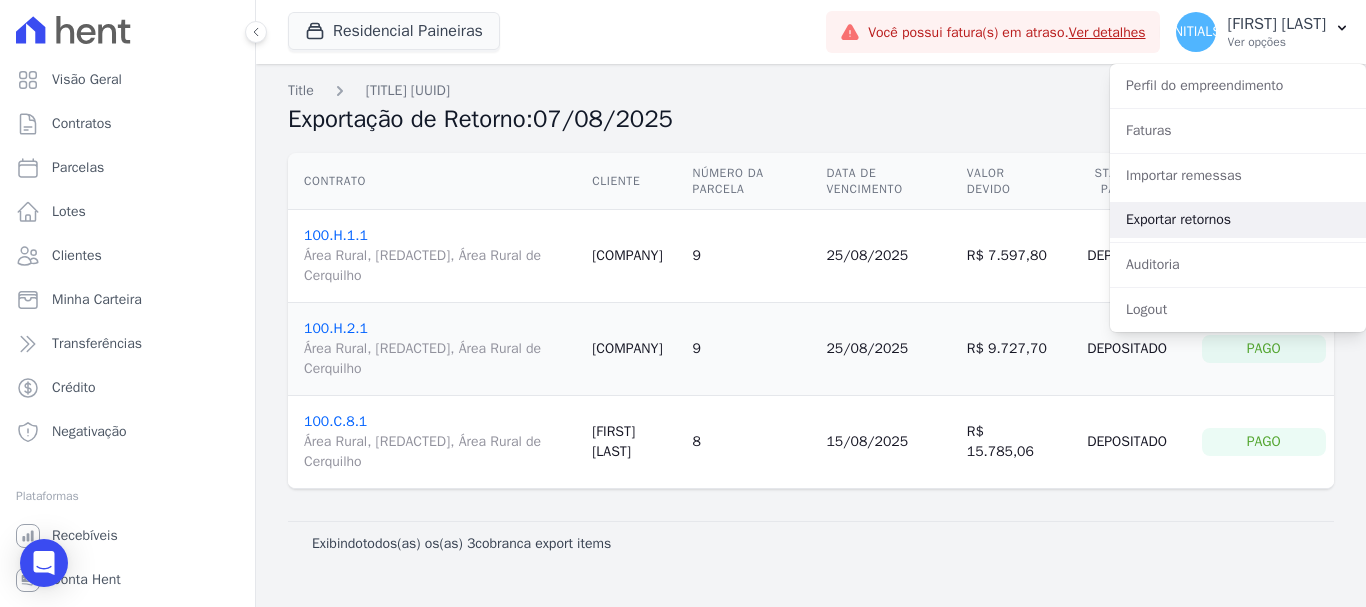click on "Exportar retornos" at bounding box center (1238, 220) 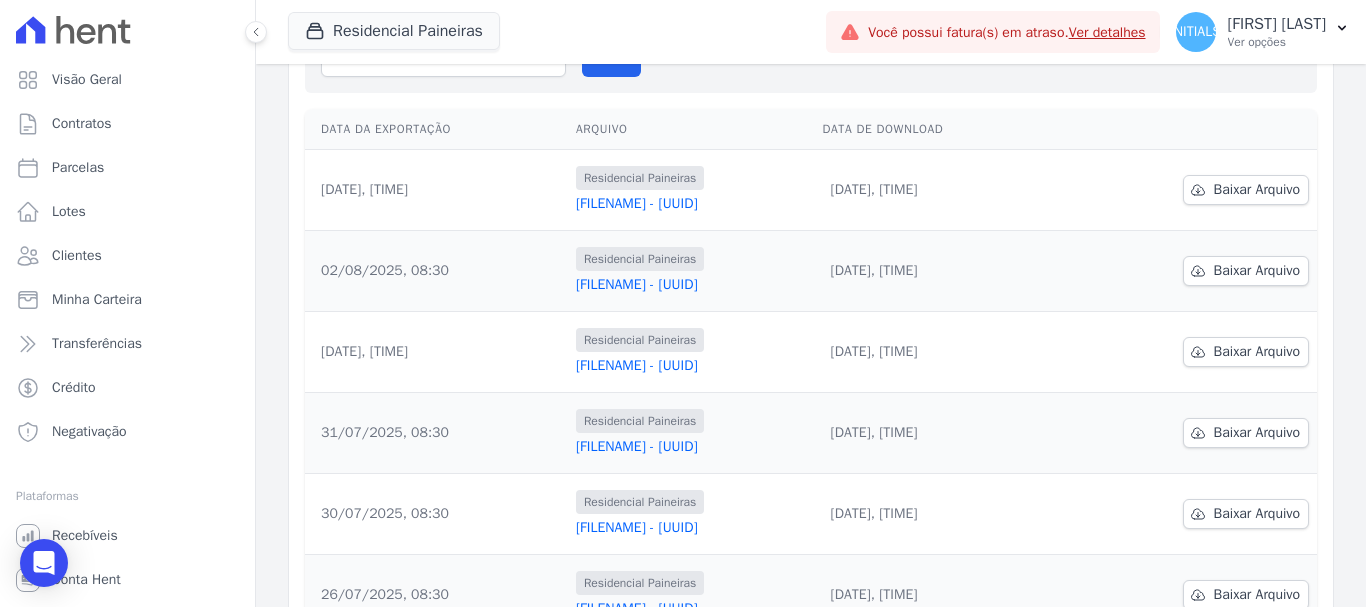 scroll, scrollTop: 300, scrollLeft: 0, axis: vertical 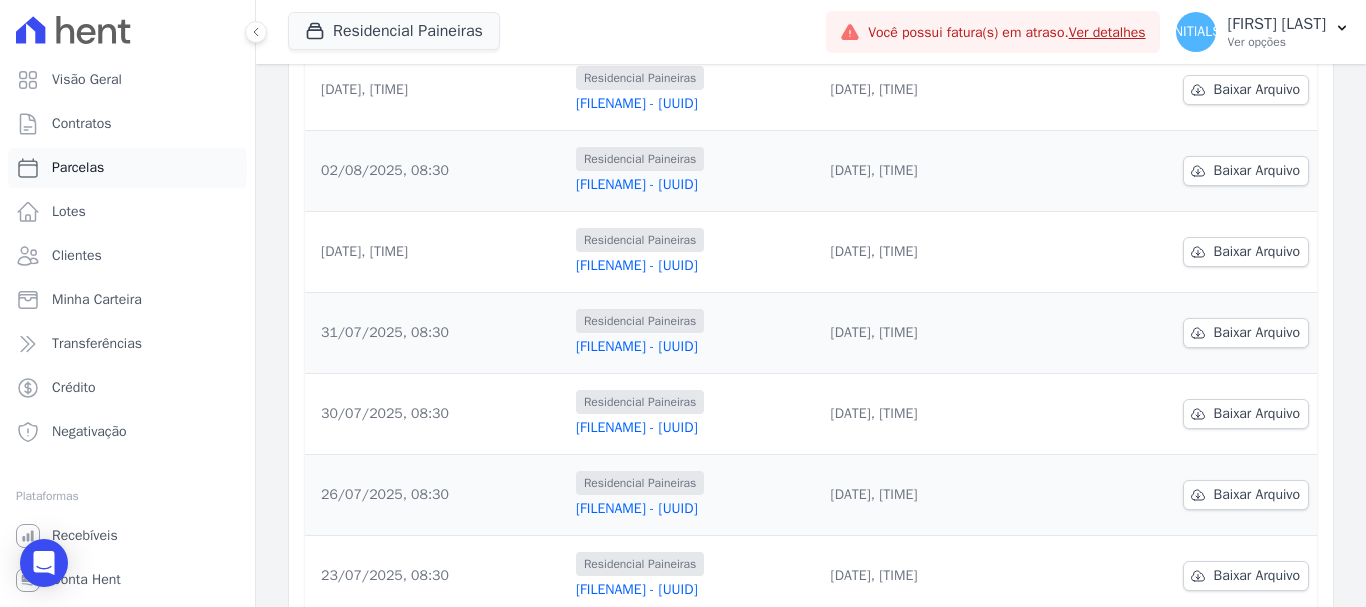 click on "Parcelas" at bounding box center (78, 168) 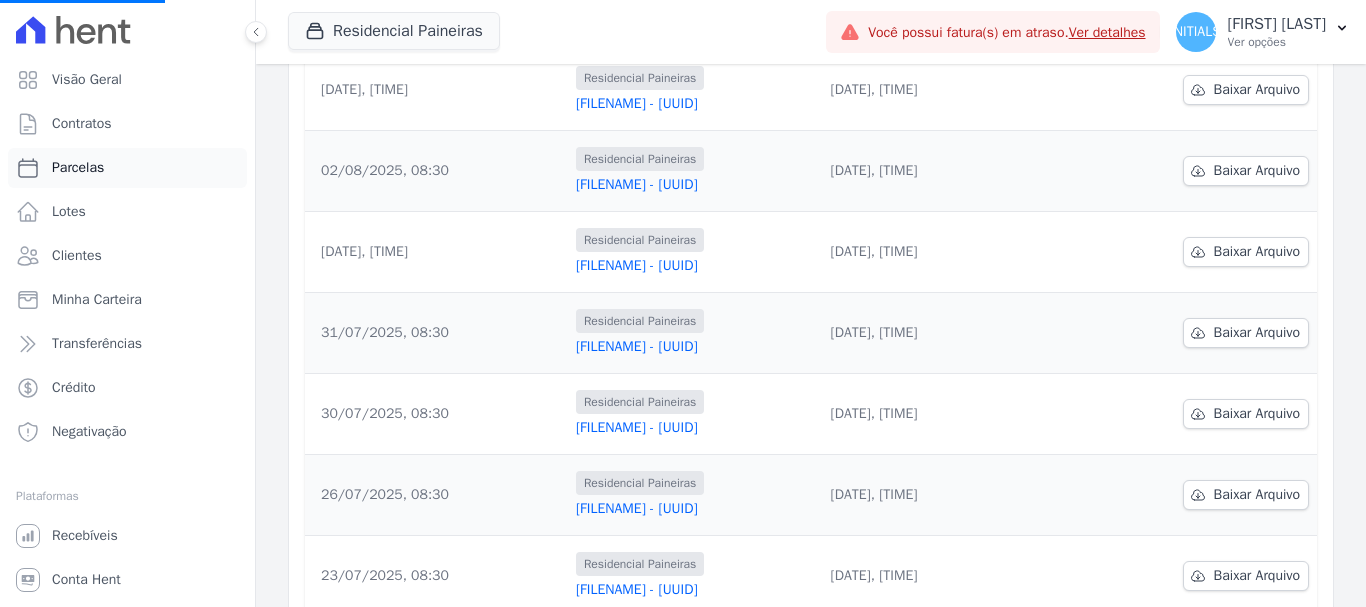 select 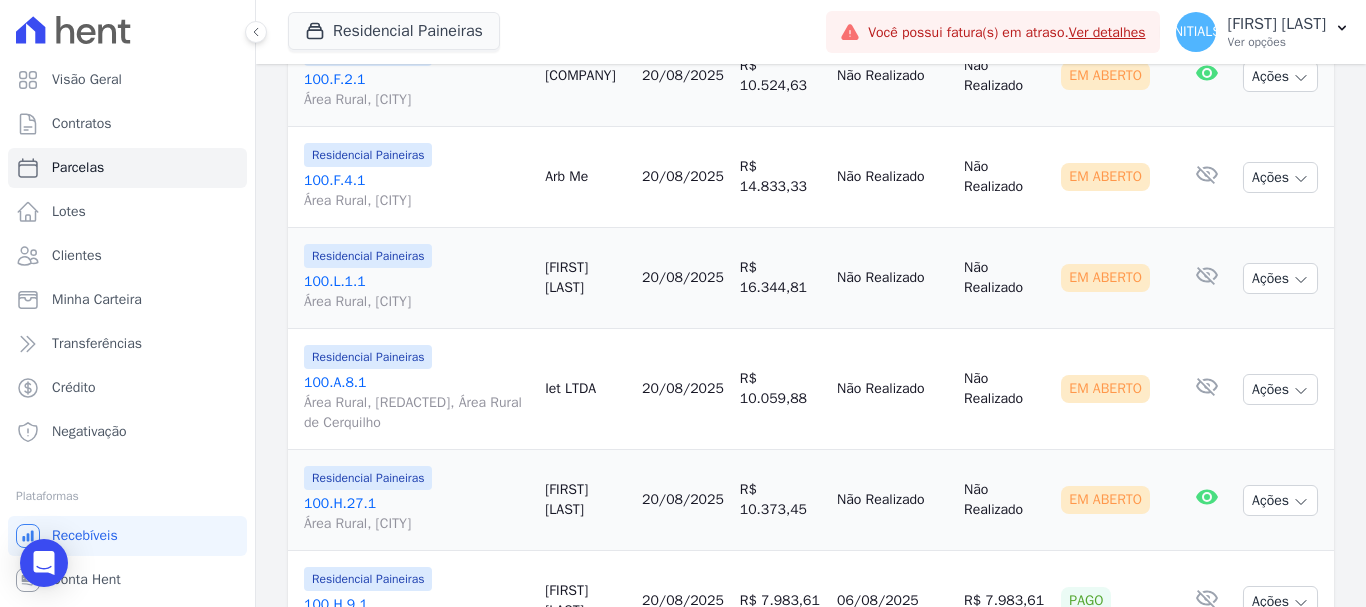 scroll, scrollTop: 2952, scrollLeft: 0, axis: vertical 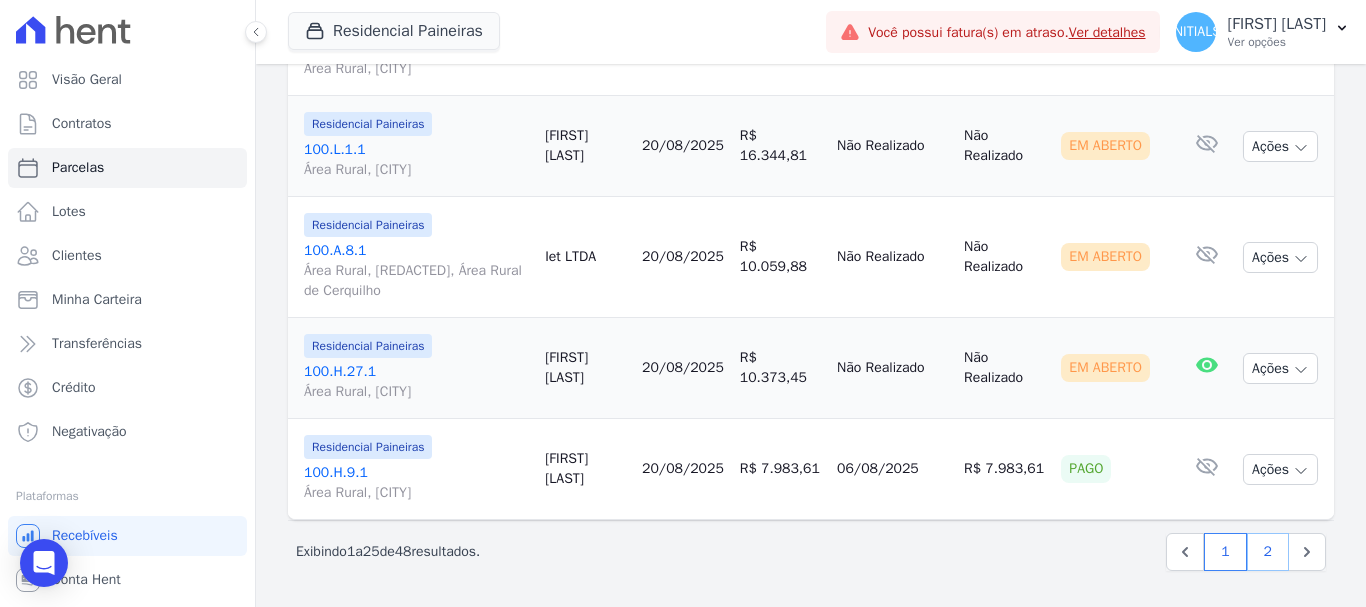 click on "2" at bounding box center (1268, 552) 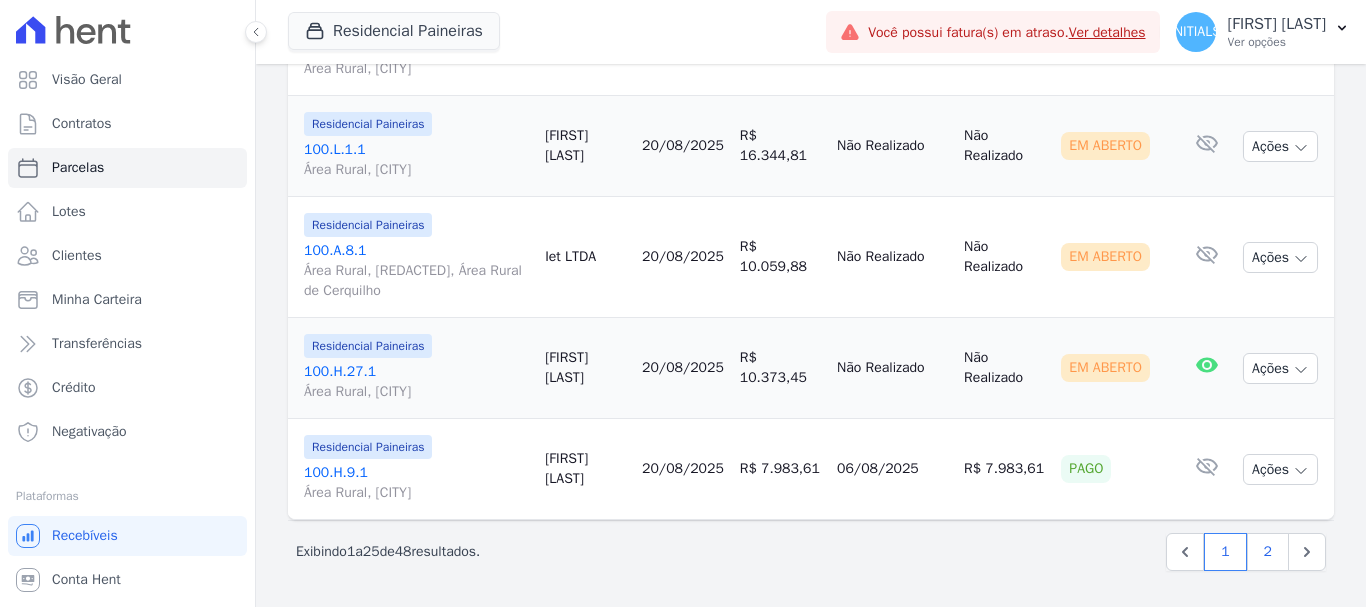select 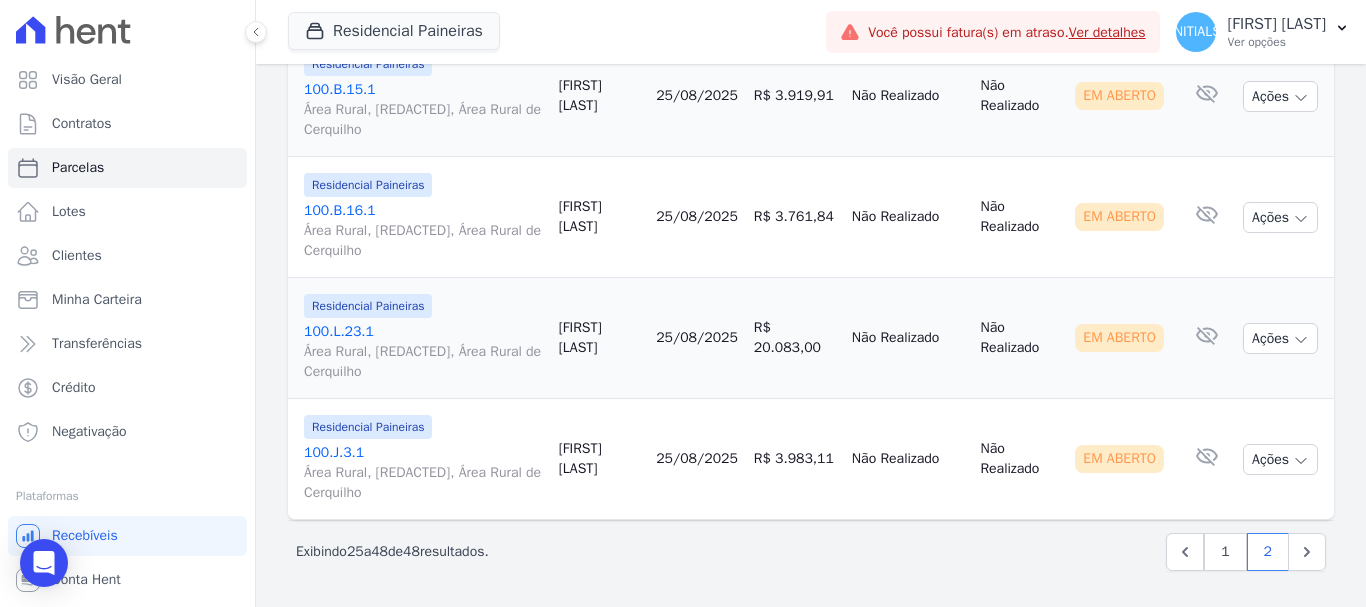 scroll, scrollTop: 3046, scrollLeft: 0, axis: vertical 